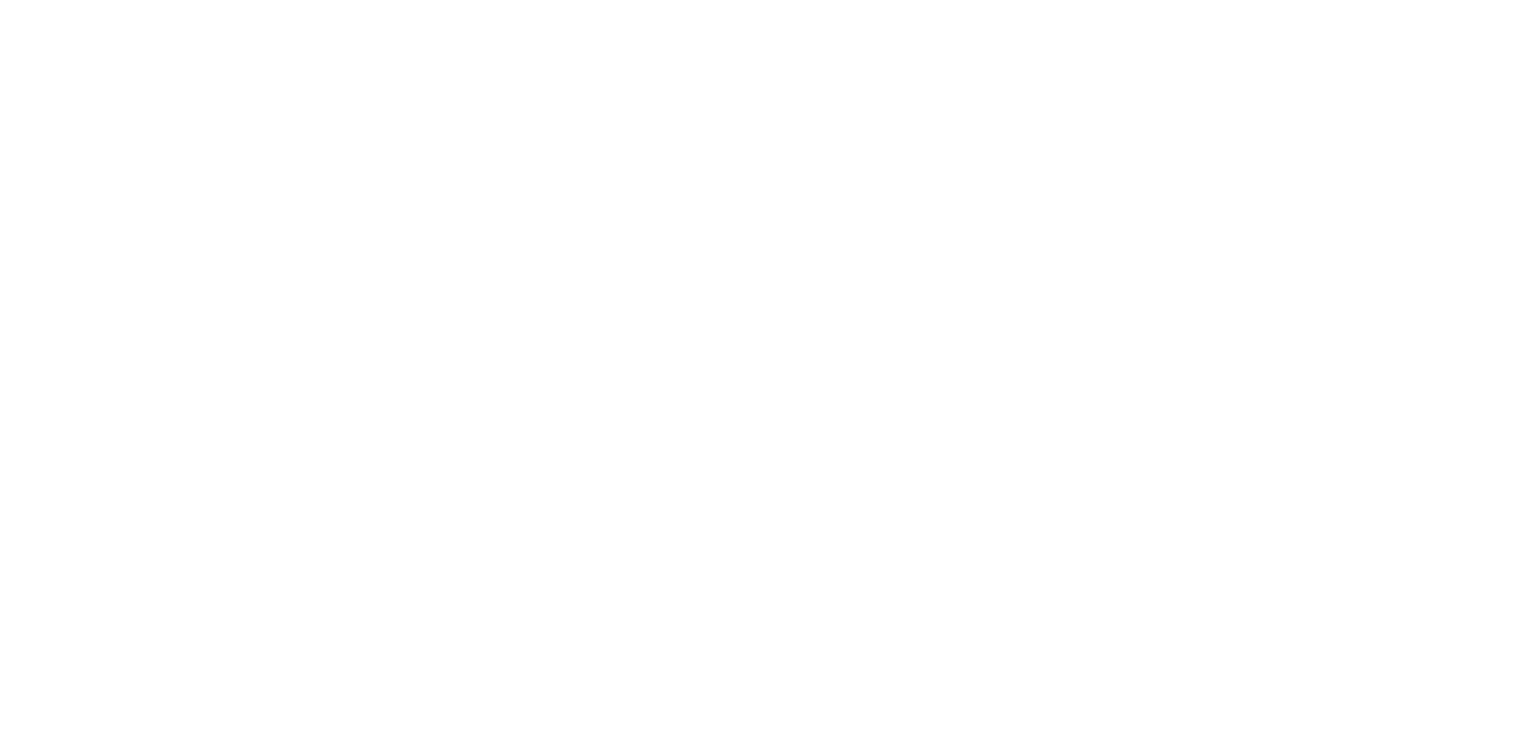 scroll, scrollTop: 0, scrollLeft: 0, axis: both 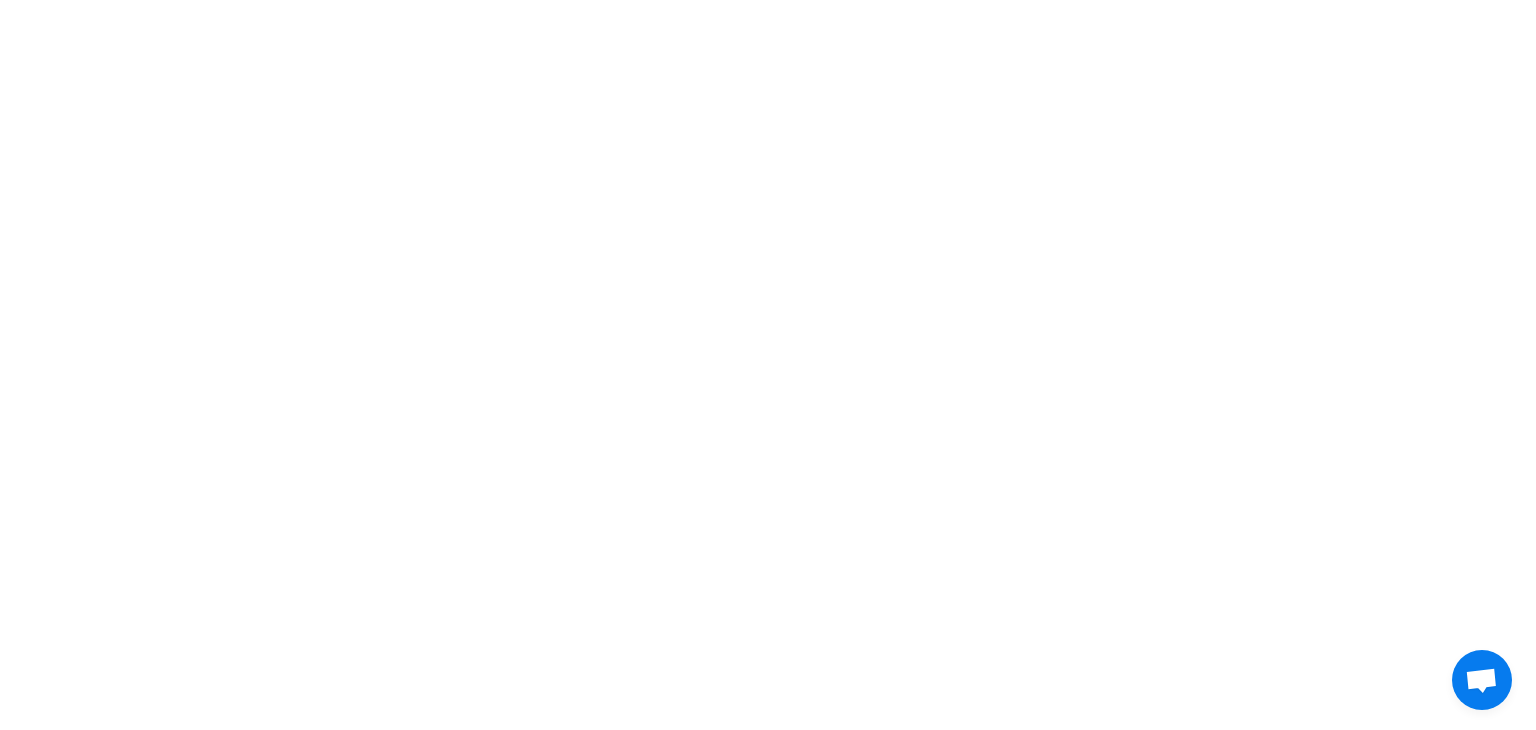 click at bounding box center [768, 0] 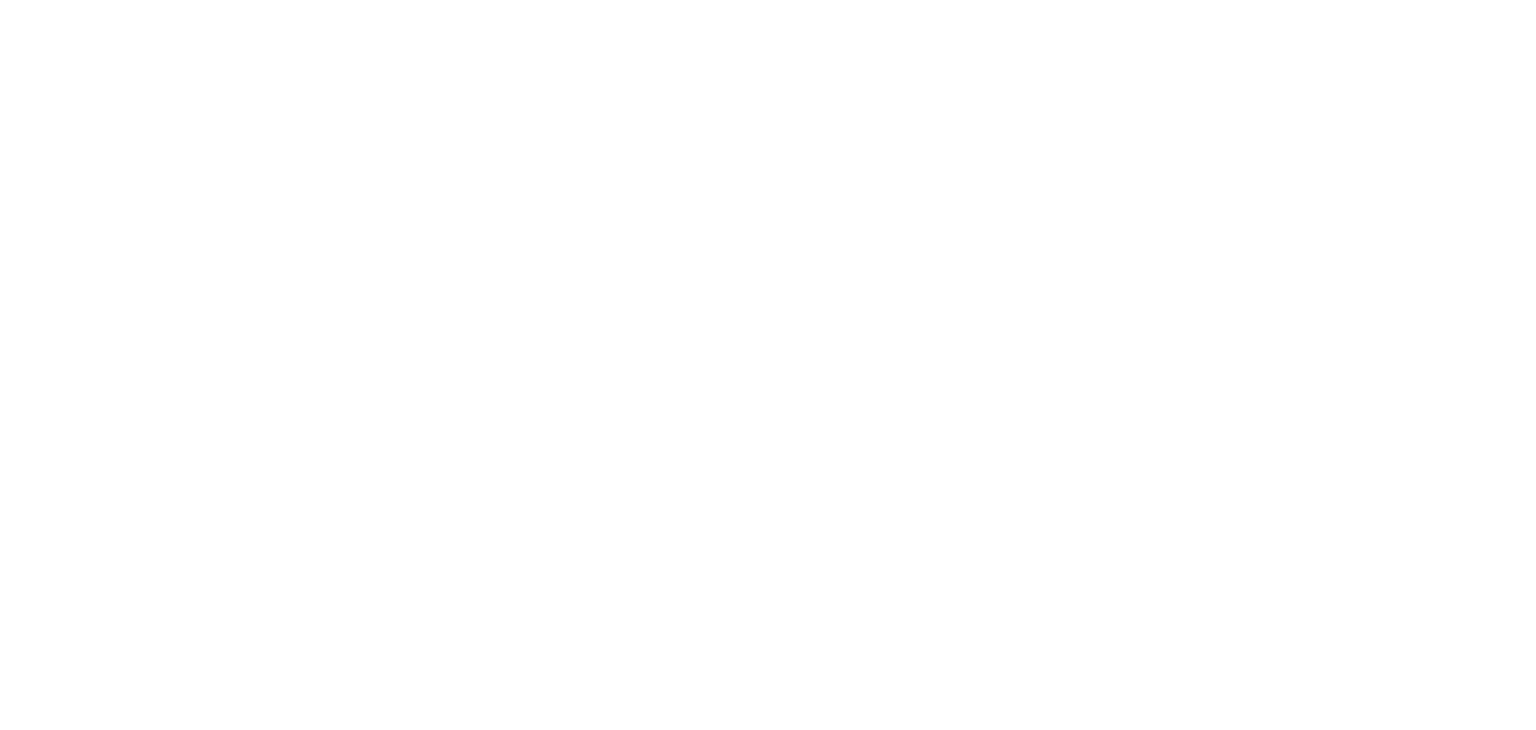 scroll, scrollTop: 0, scrollLeft: 0, axis: both 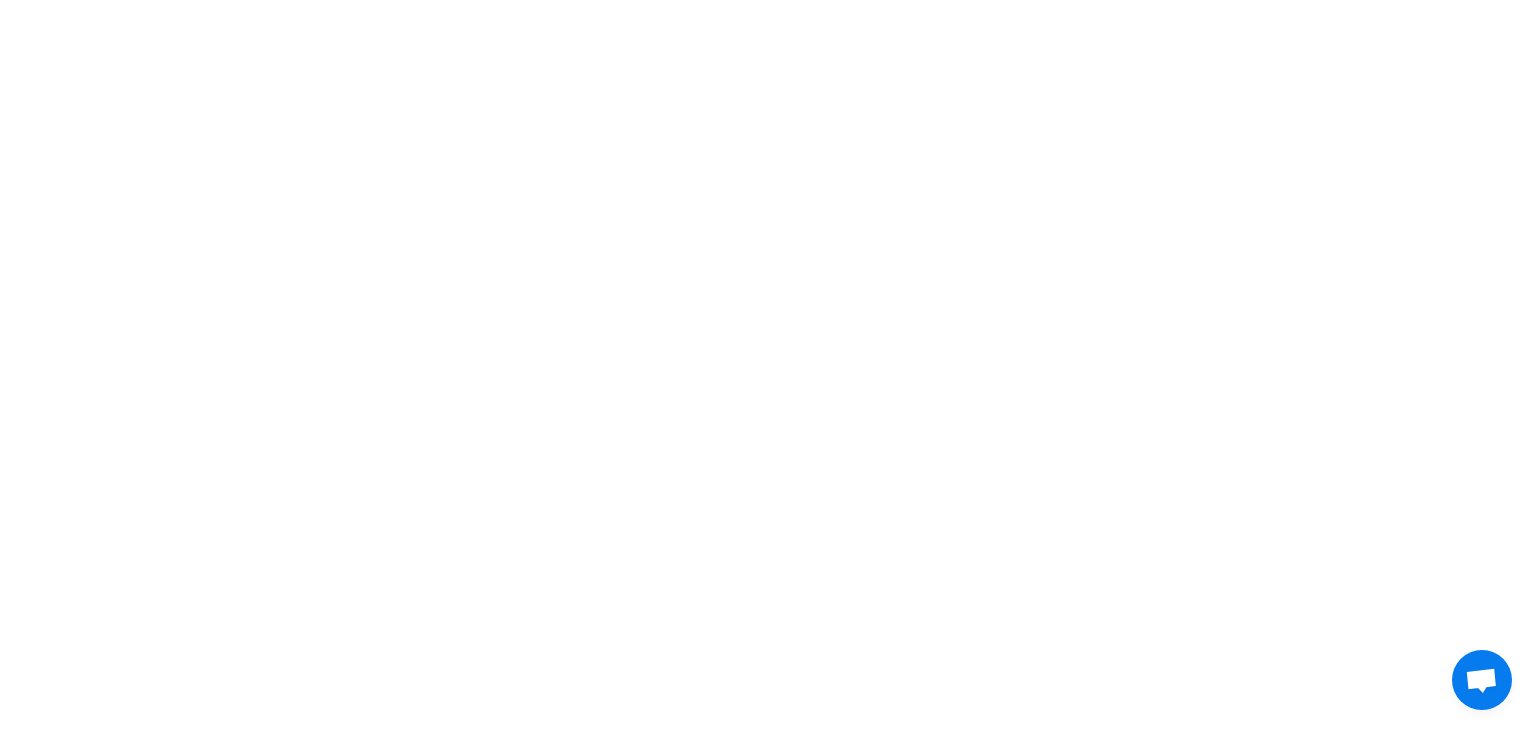 click at bounding box center (768, 0) 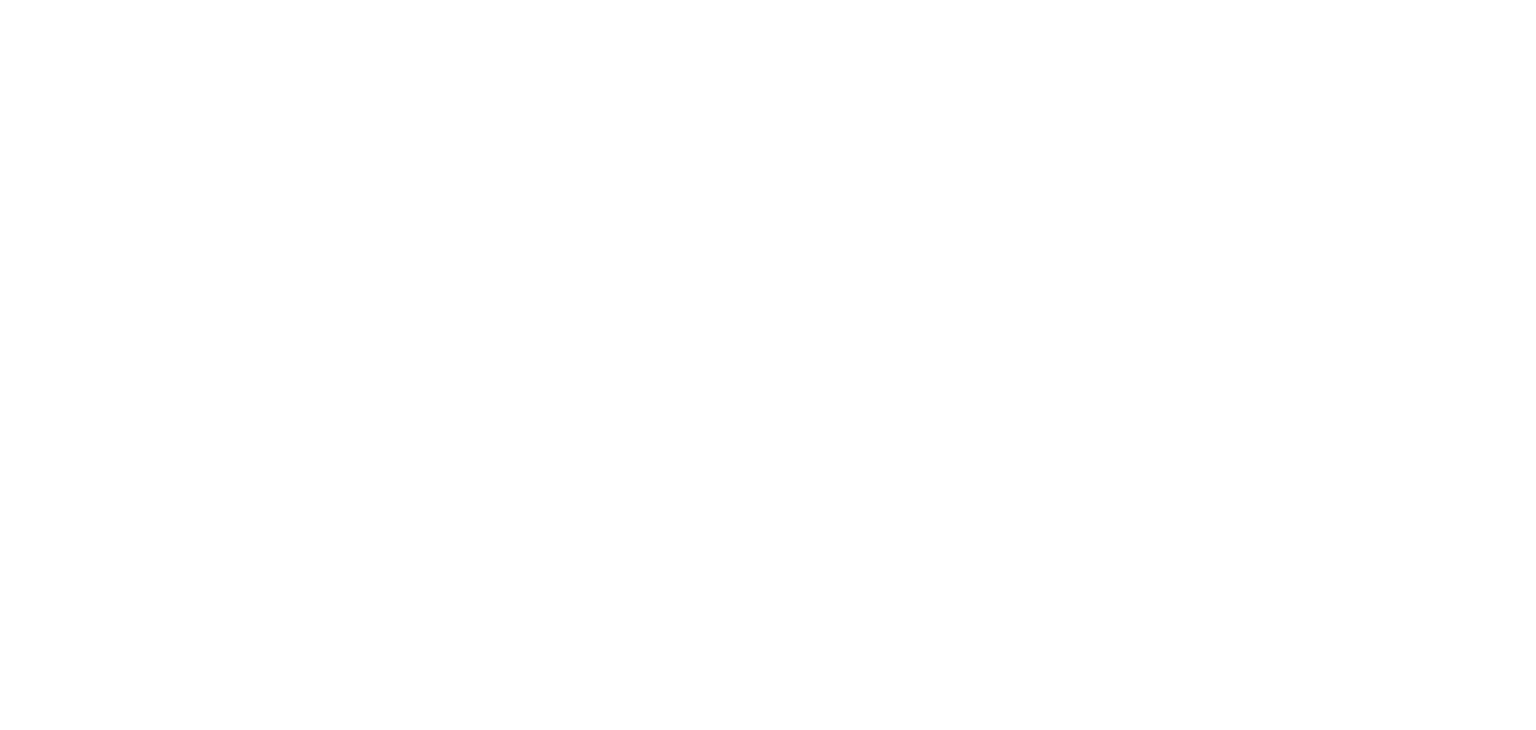 scroll, scrollTop: 0, scrollLeft: 0, axis: both 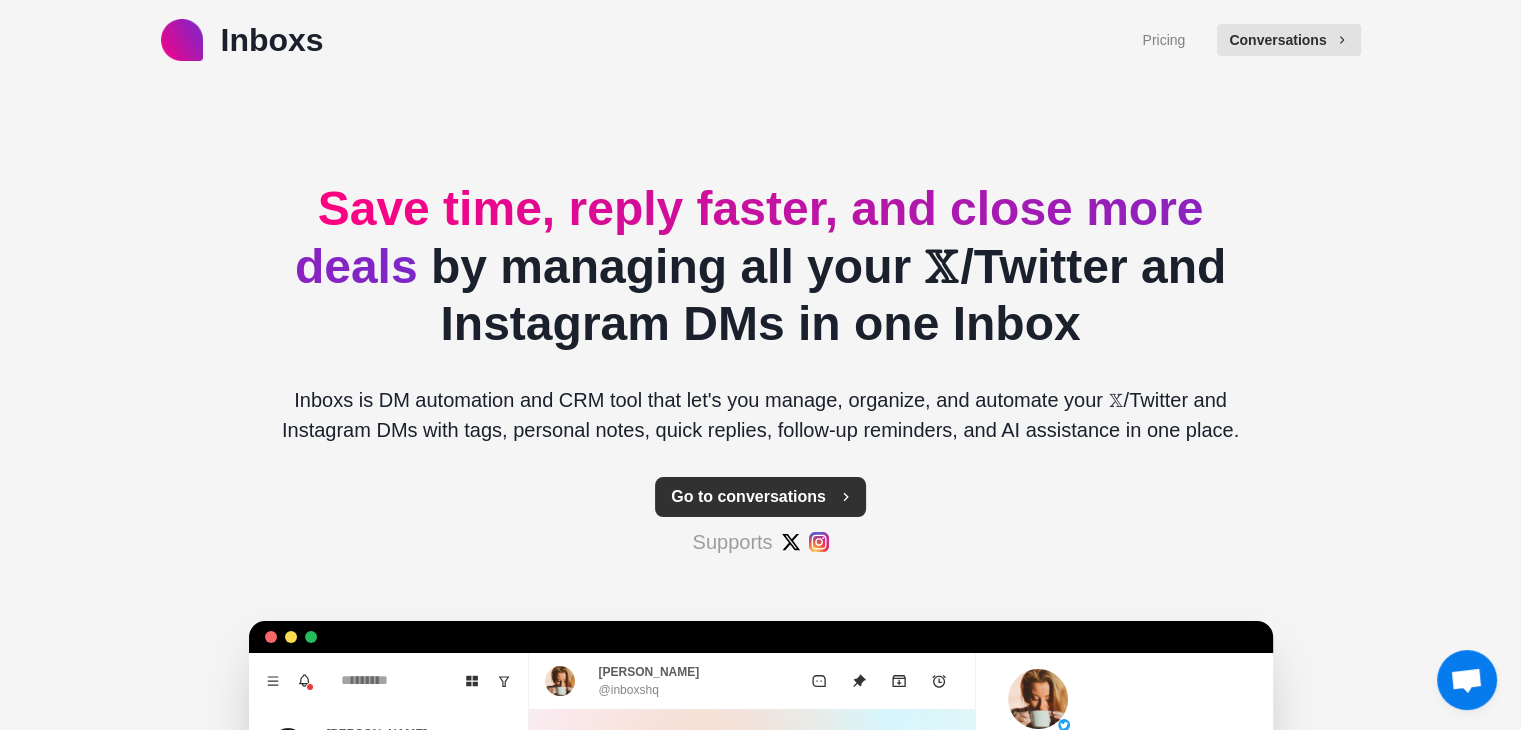click on "Go to conversations" at bounding box center [760, 497] 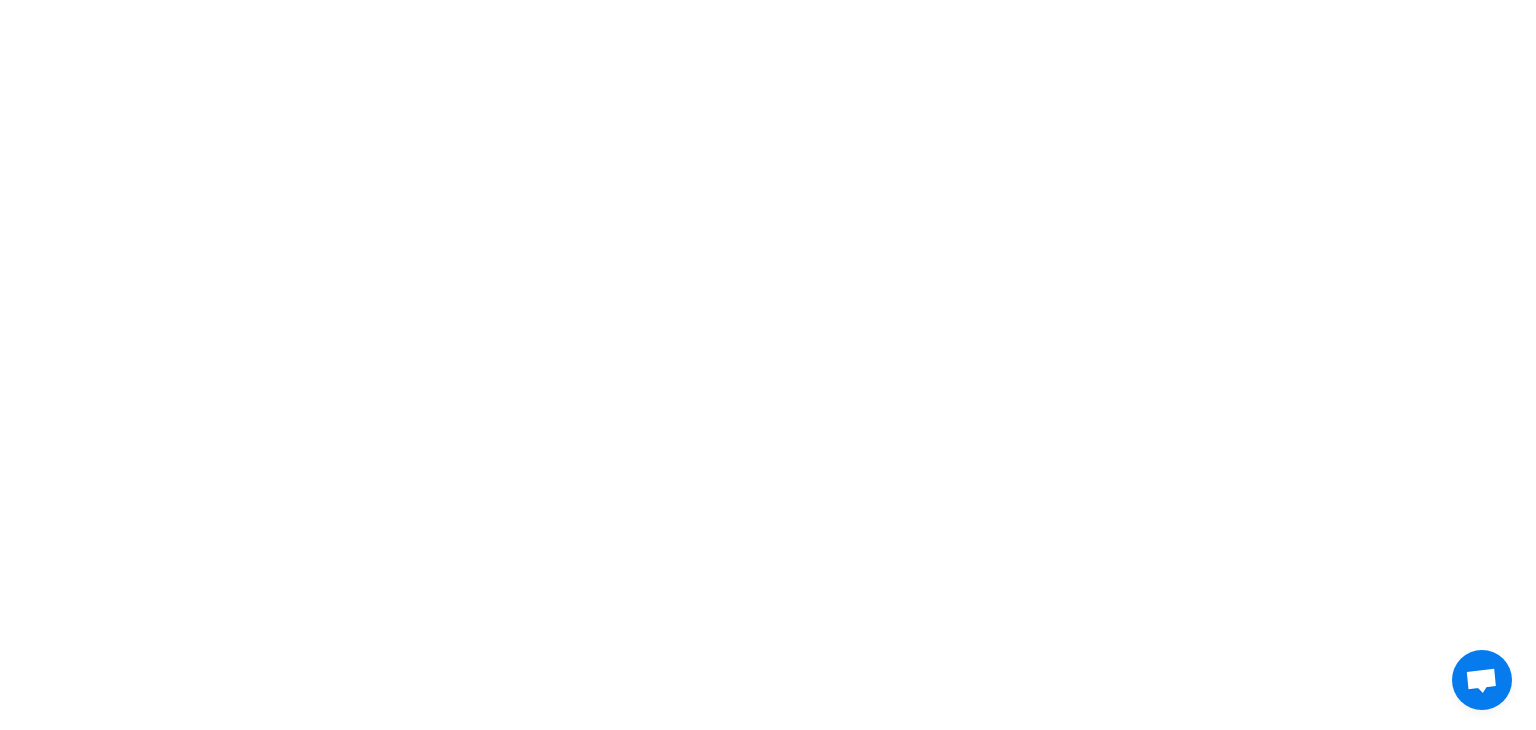 click on "* Inboxs" at bounding box center [768, 0] 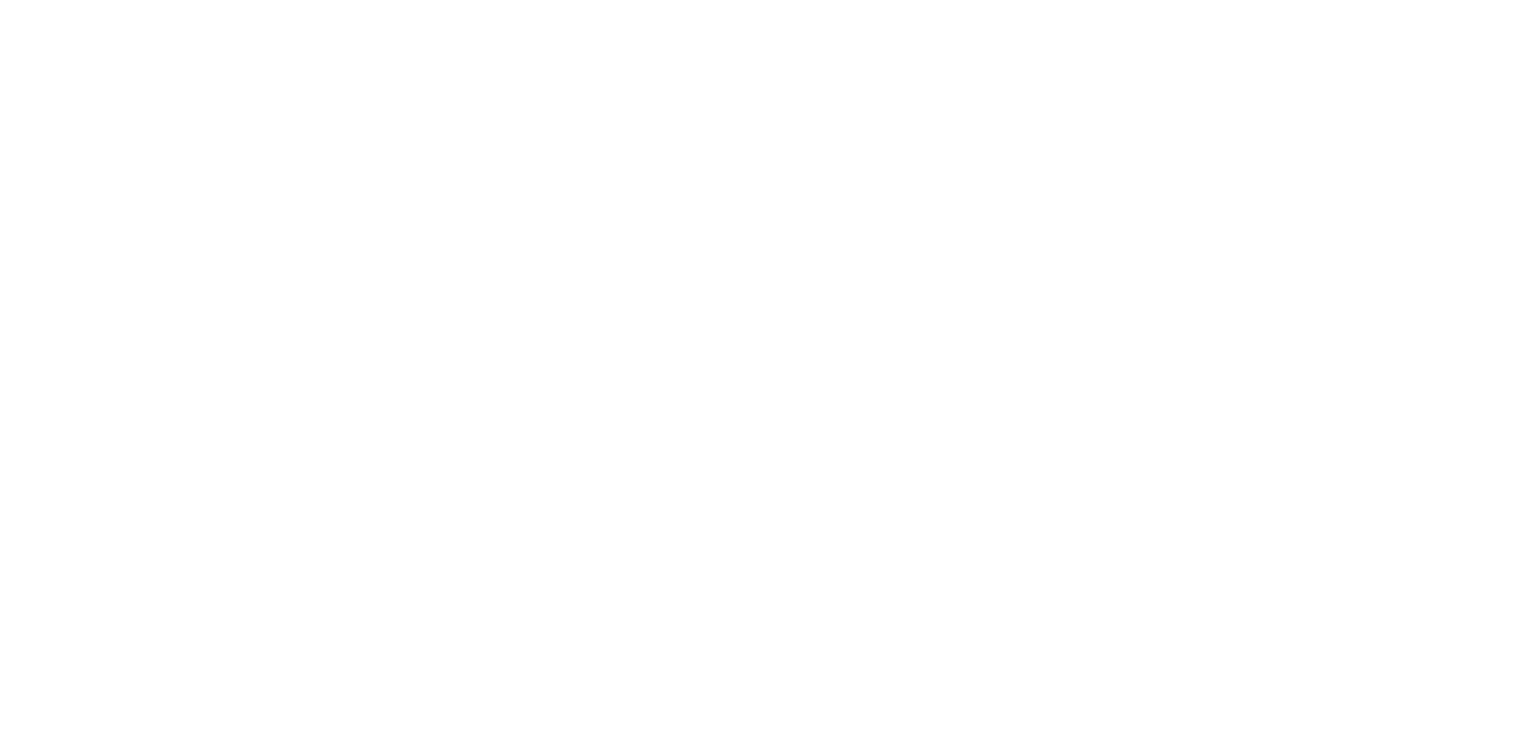 scroll, scrollTop: 0, scrollLeft: 0, axis: both 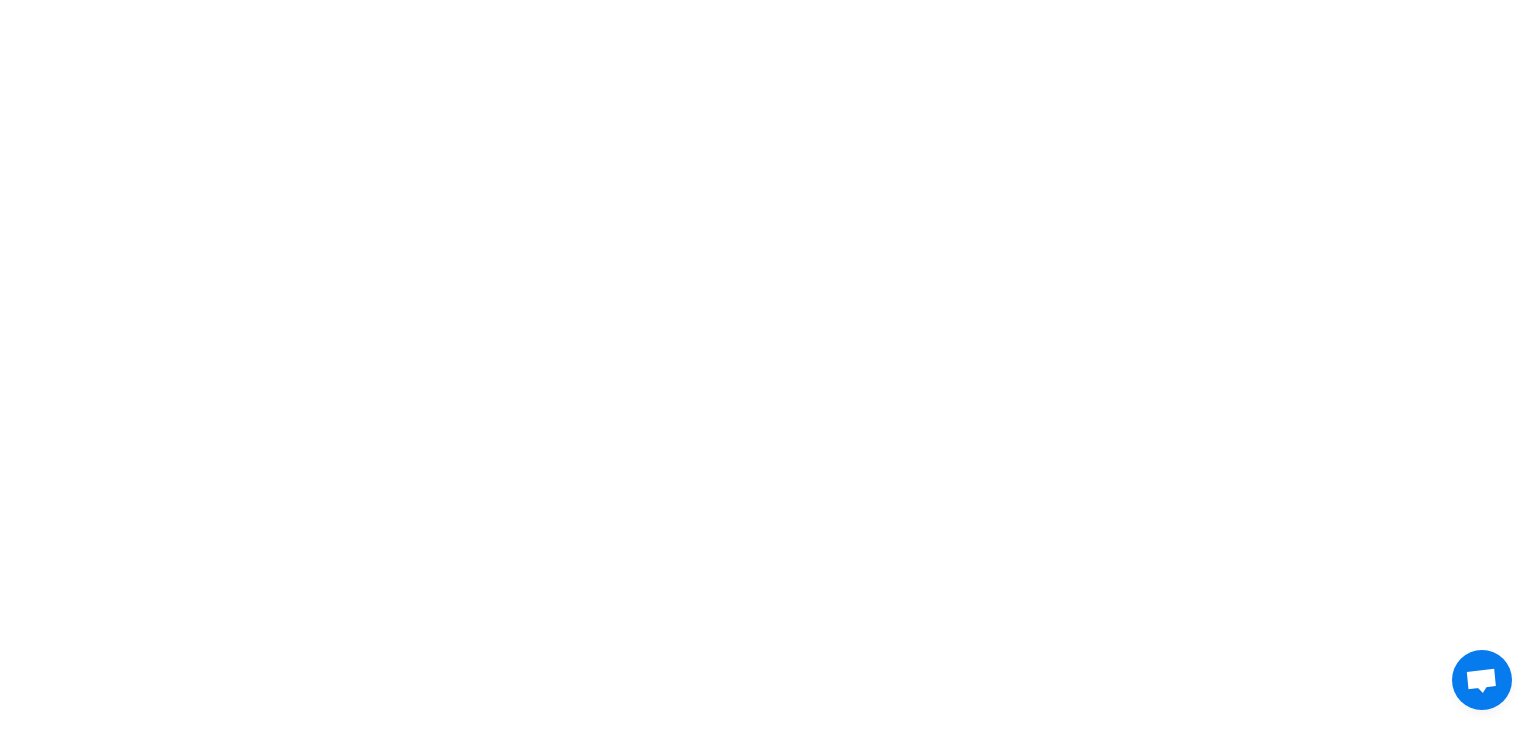 drag, startPoint x: 1501, startPoint y: 0, endPoint x: 527, endPoint y: 389, distance: 1048.8074 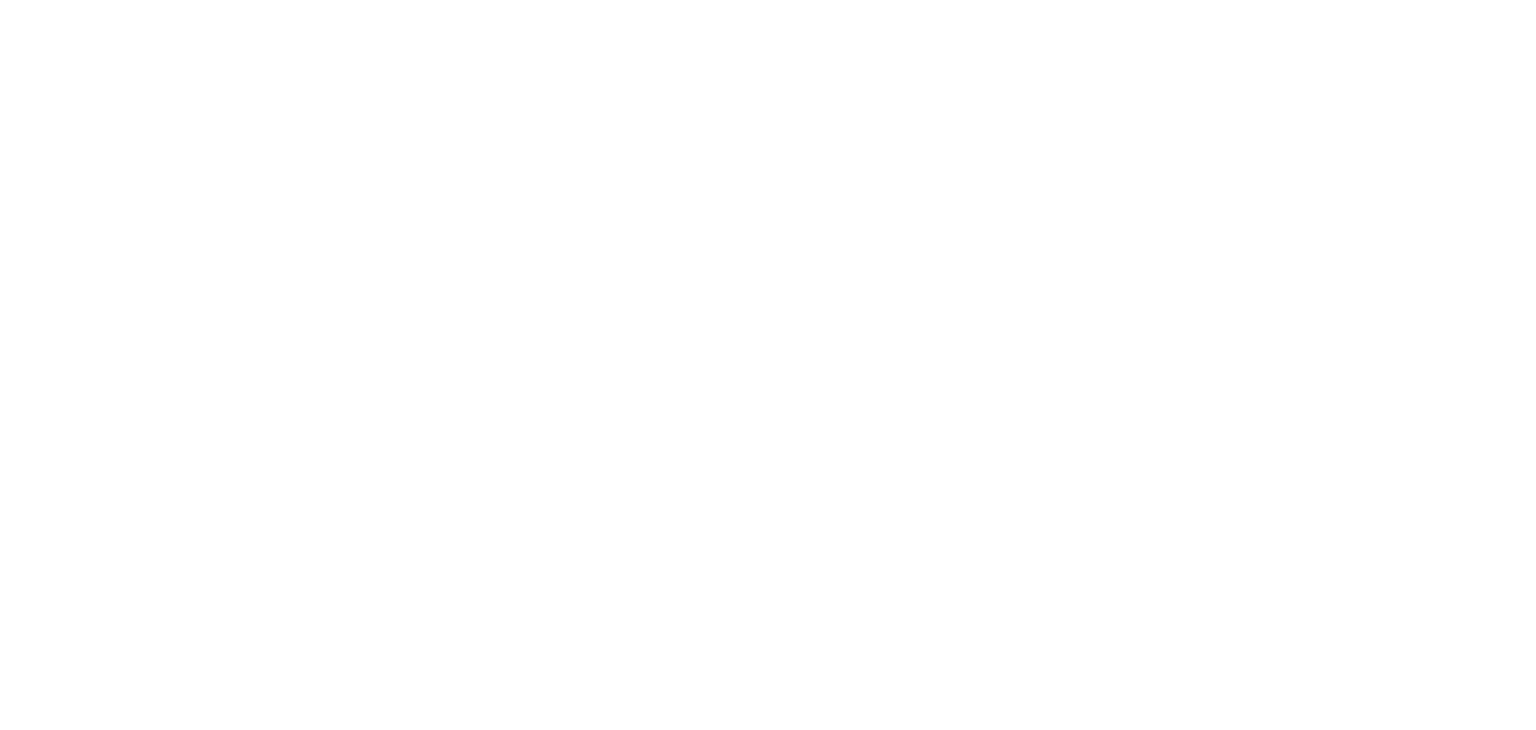 scroll, scrollTop: 0, scrollLeft: 0, axis: both 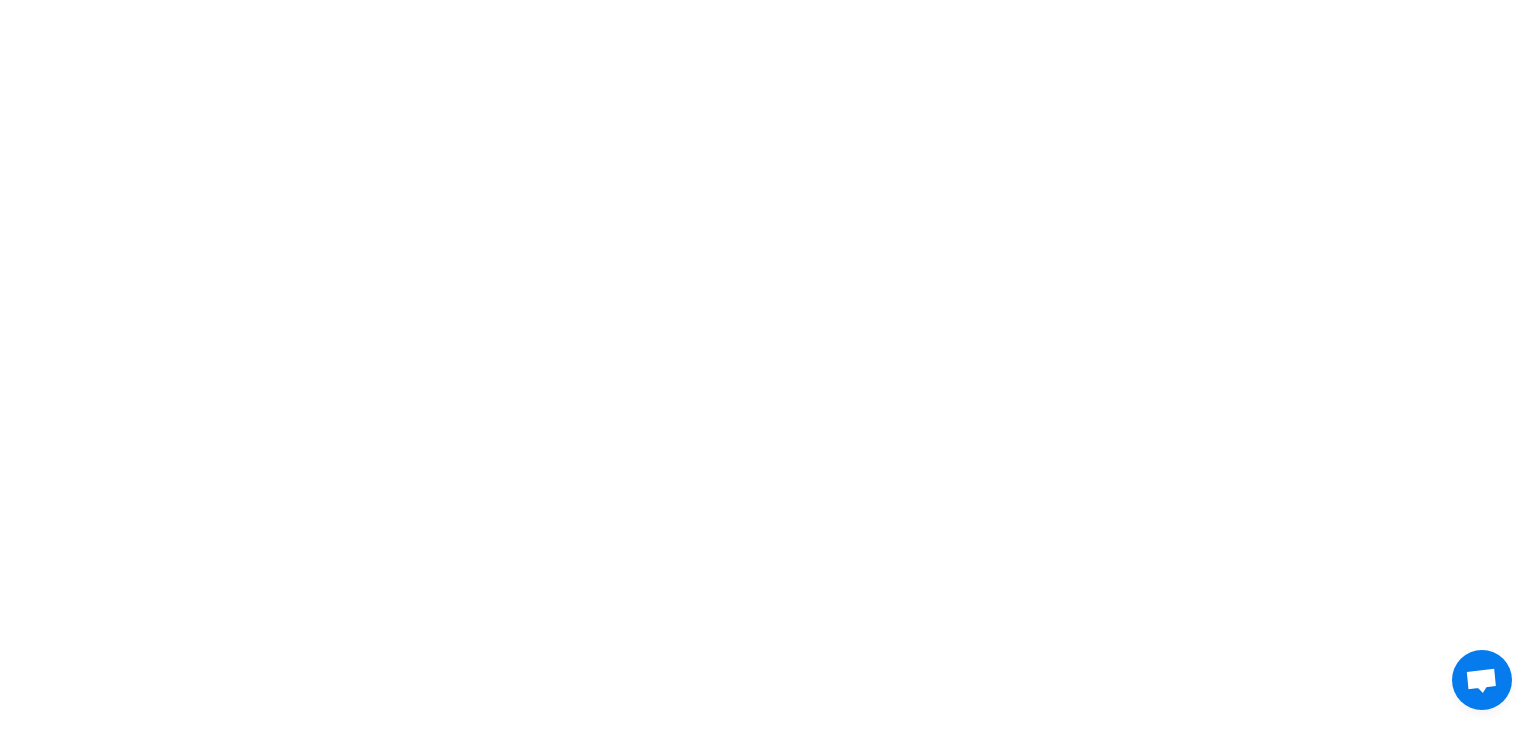 click at bounding box center [1482, 680] 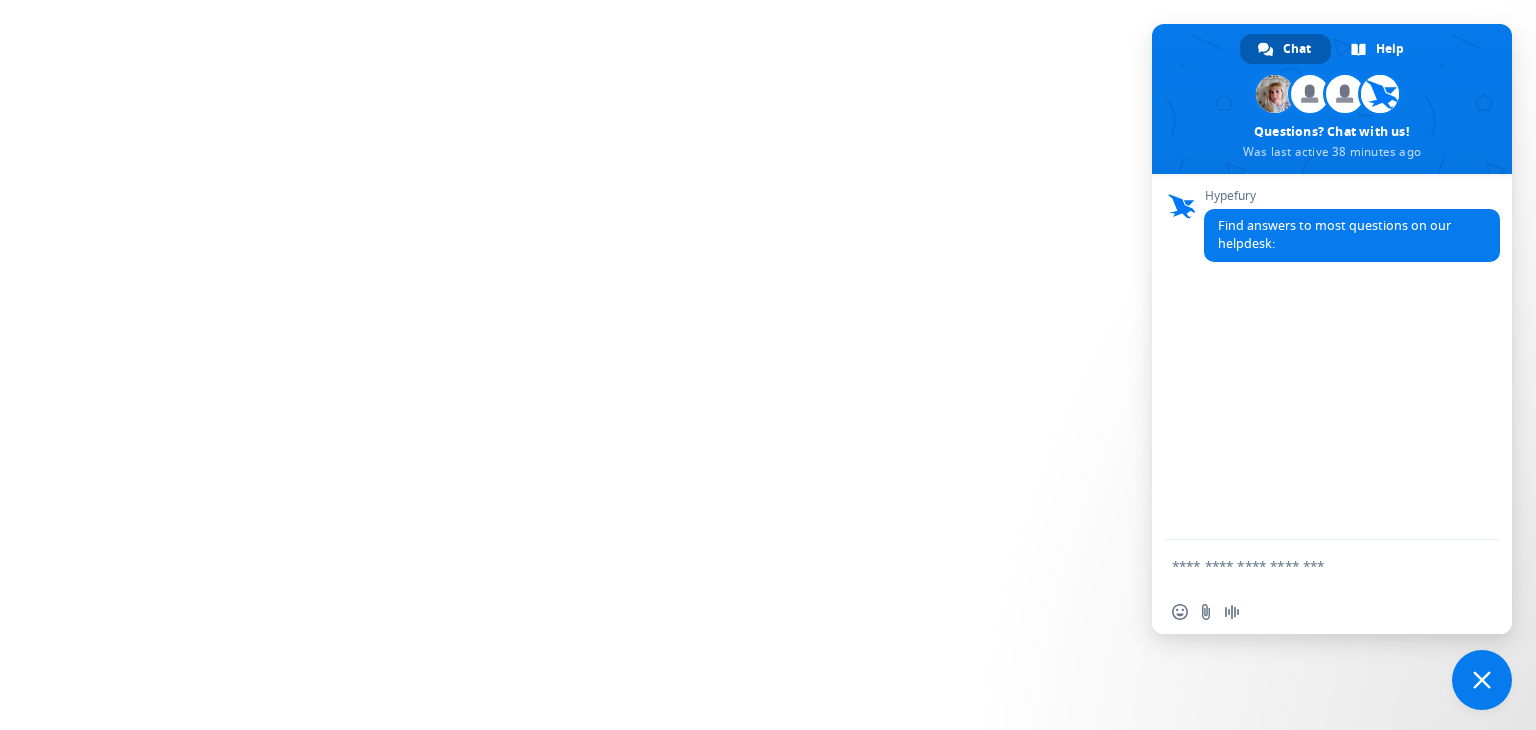 scroll, scrollTop: 0, scrollLeft: 0, axis: both 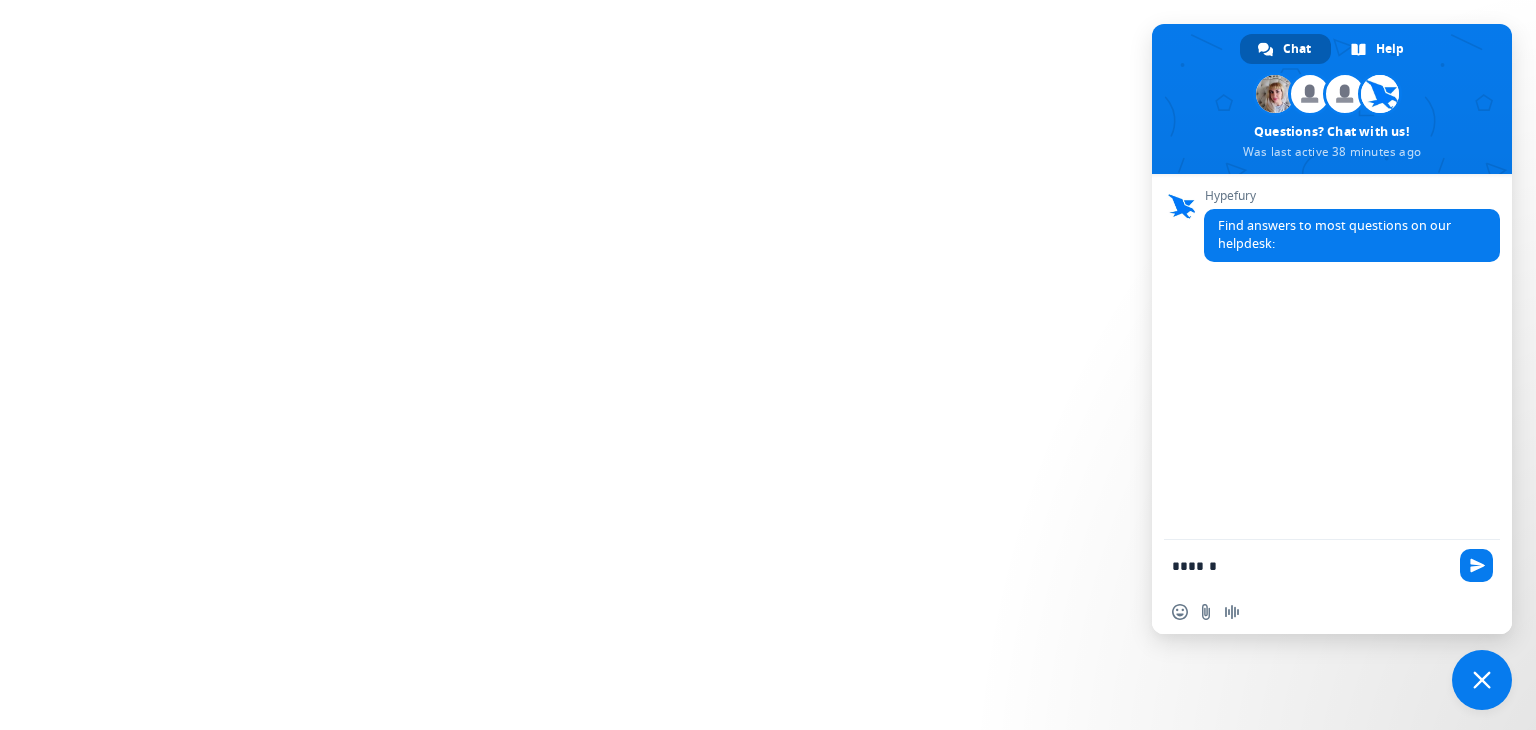 type on "******" 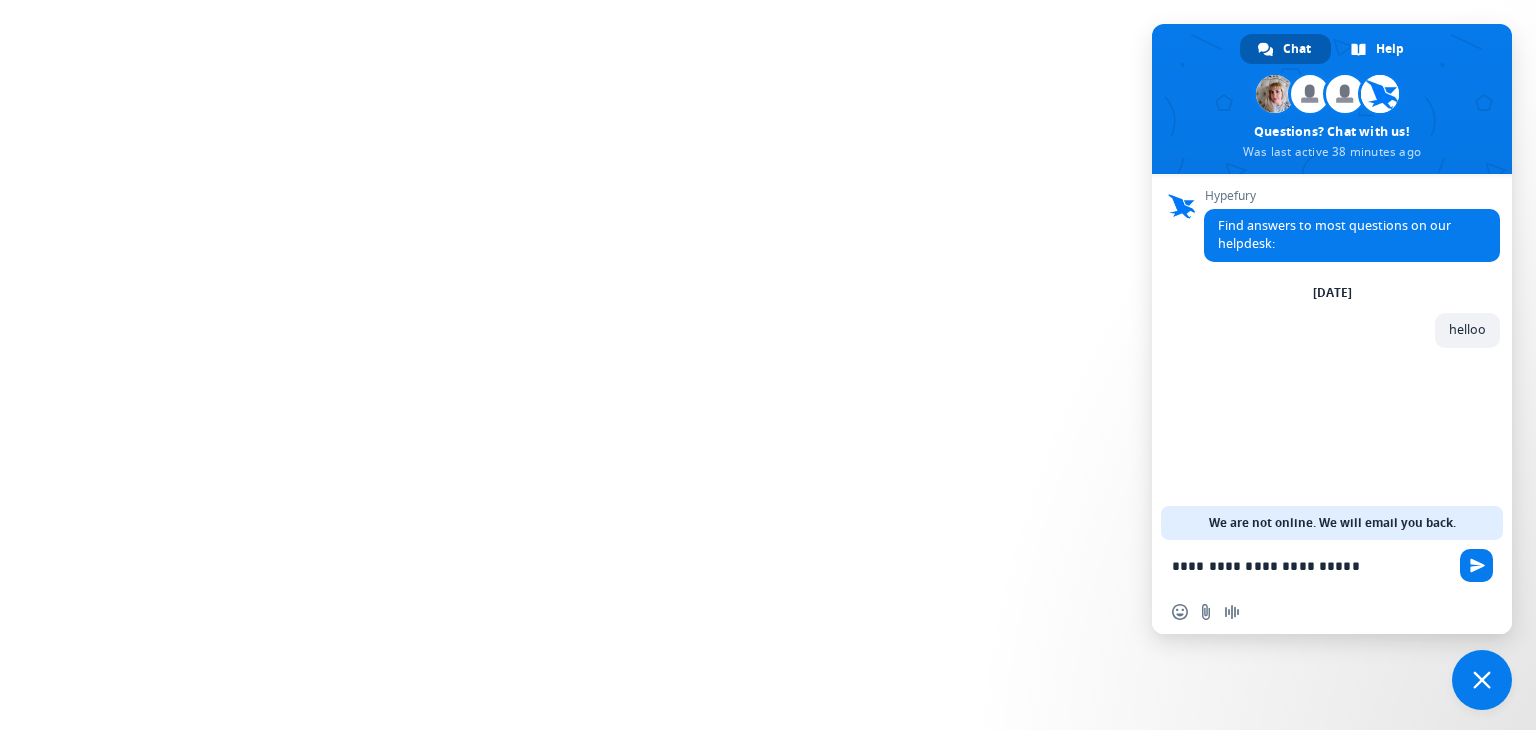 type on "**********" 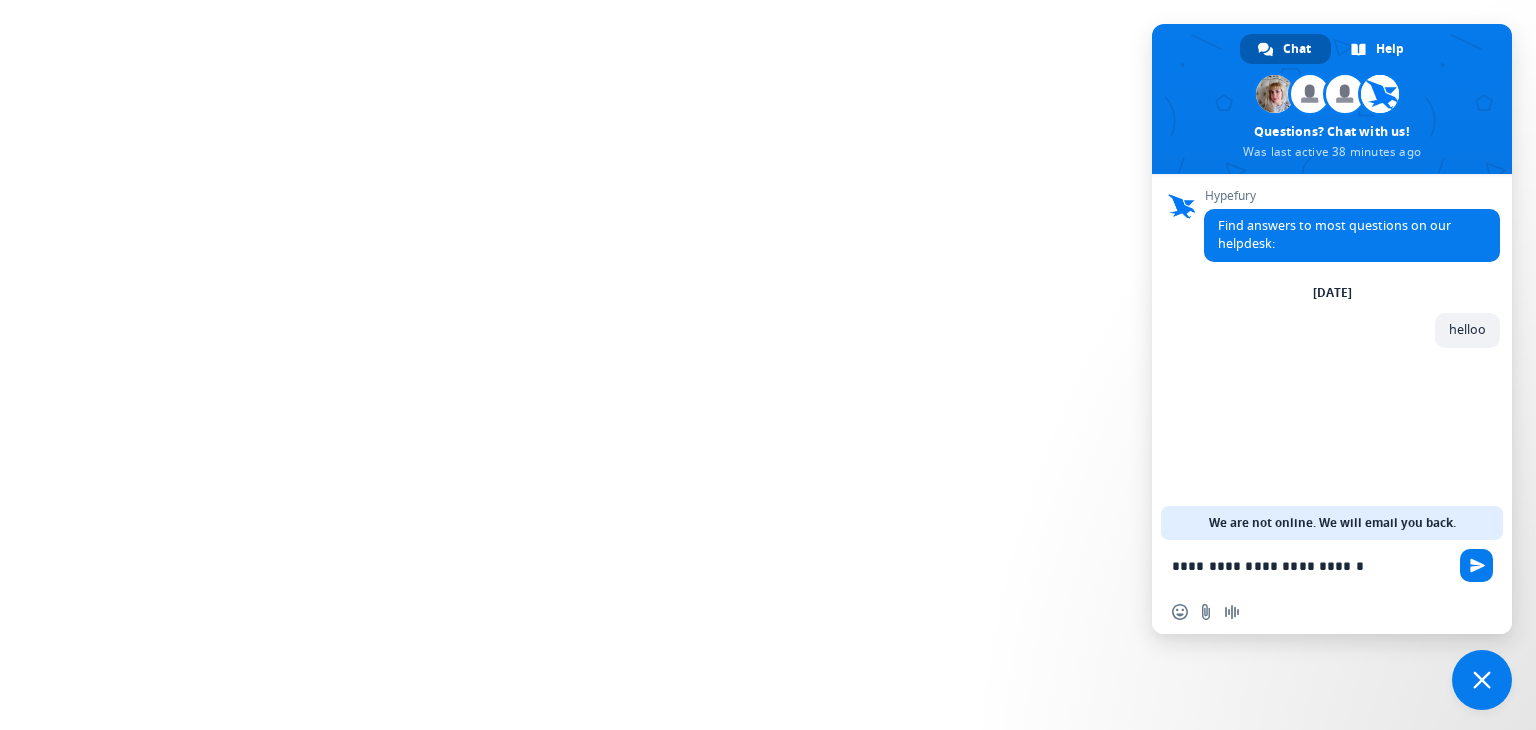 type 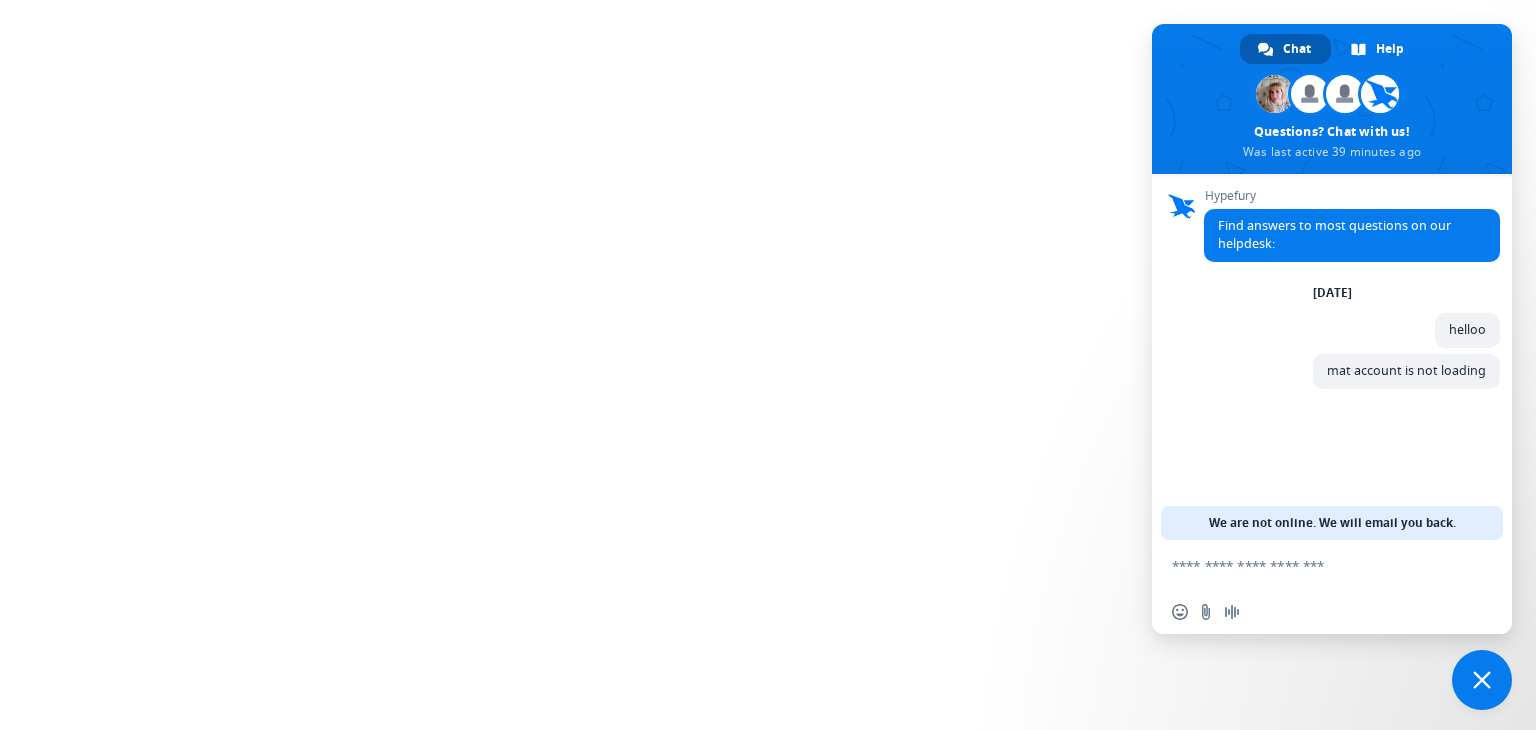 click on "Inboxs Chat Help Lucia Janice Rohit And 7 more Questions? Chat with us! Was last active 39 minutes ago Network offline. Reconnecting... No messages can be received or sent for now. Hypefury Find answers to most questions on our helpdesk: Tuesday, 8 July helloo 2 minutes ago mat account is not loading 2 minutes ago Send a file We are not online. We will email you back. Insert an emoji Send a file Audio message" at bounding box center [768, 0] 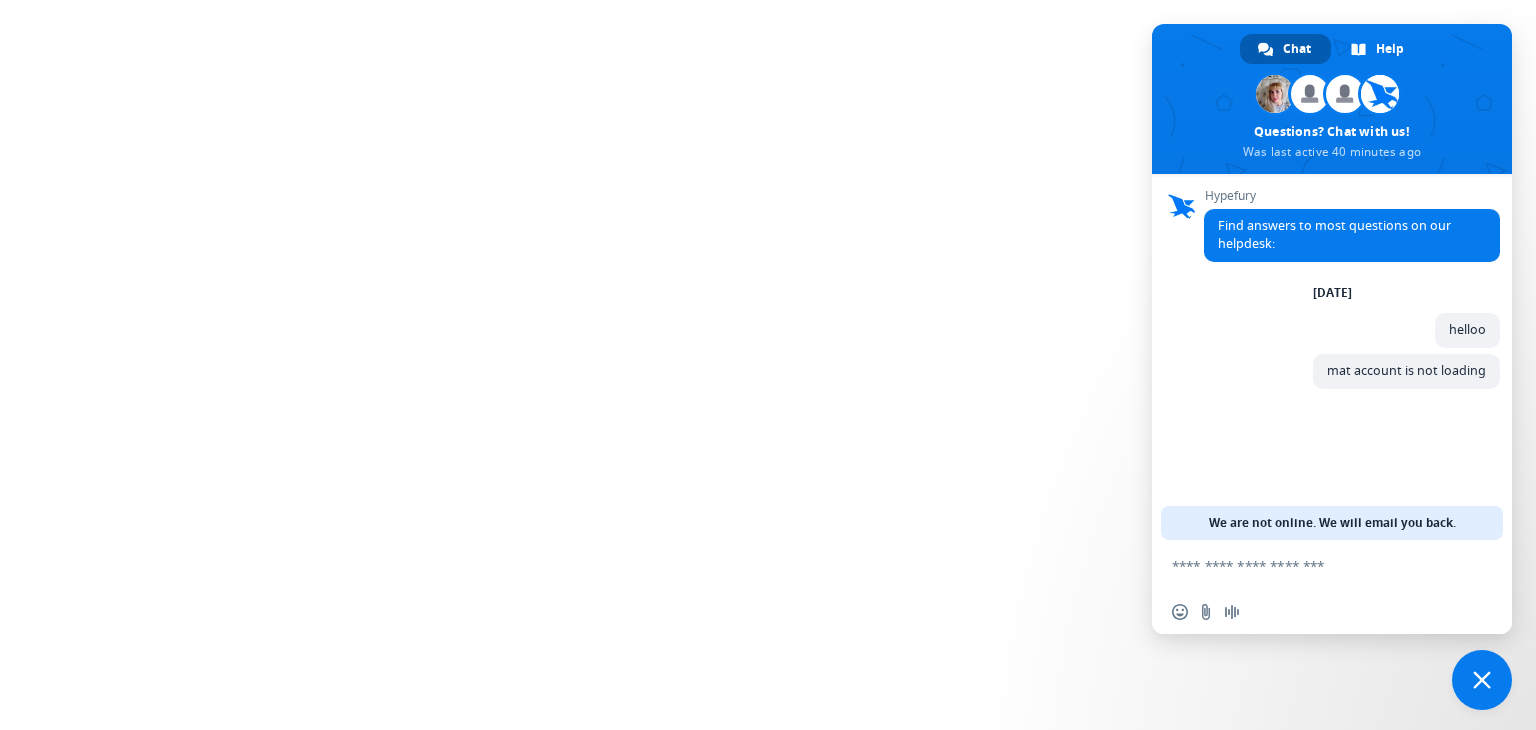 scroll, scrollTop: 0, scrollLeft: 0, axis: both 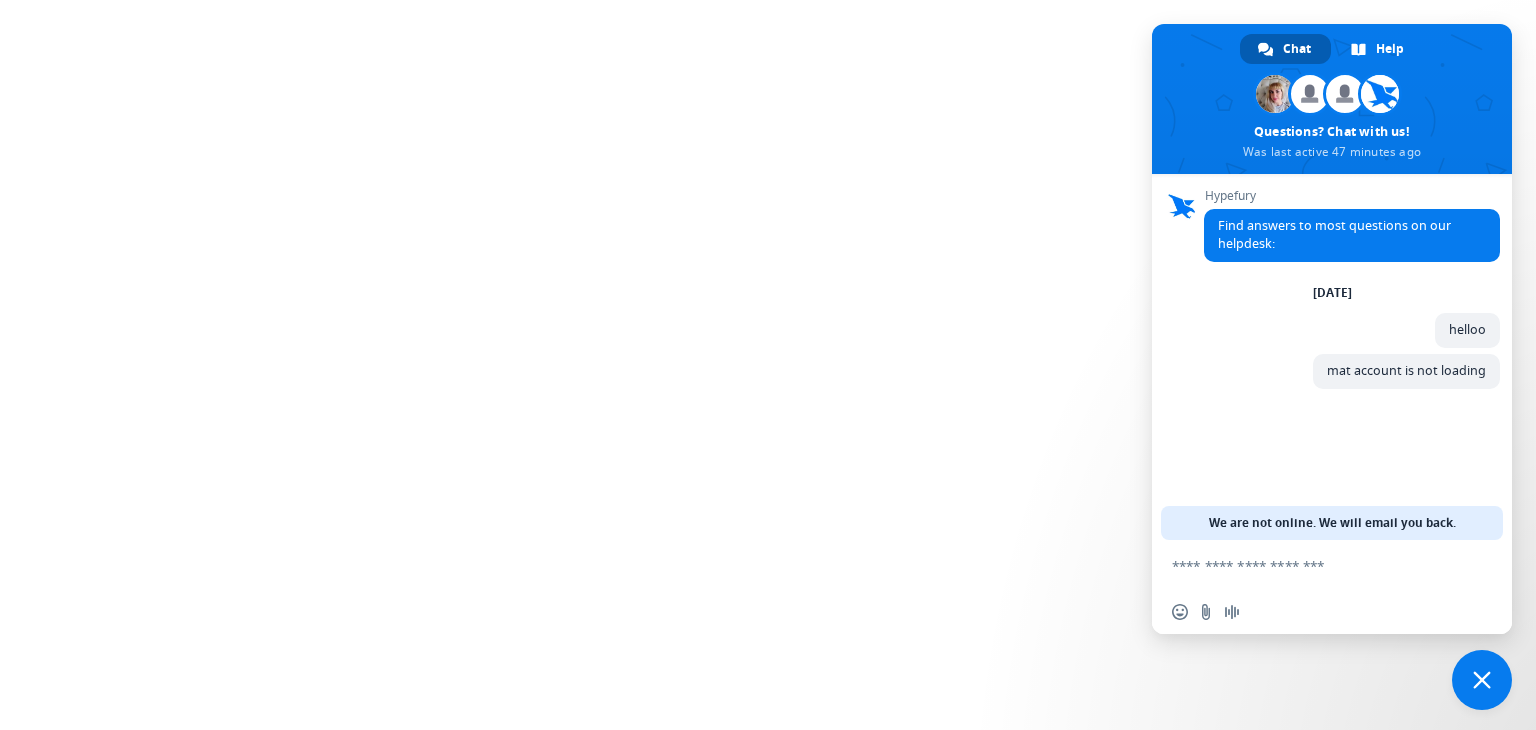 click on "Chat Help Lucia Janice Rohit And 7 more Questions? Chat with us! Was last active 47 minutes ago Network offline. Reconnecting... No messages can be received or sent for now. Hypefury Find answers to most questions on our helpdesk: Tuesday, 8 July helloo 10 minutes ago mat account is not loading 10 minutes ago Send a file We are not online. We will email you back. Insert an emoji Send a file Audio message" at bounding box center [768, 0] 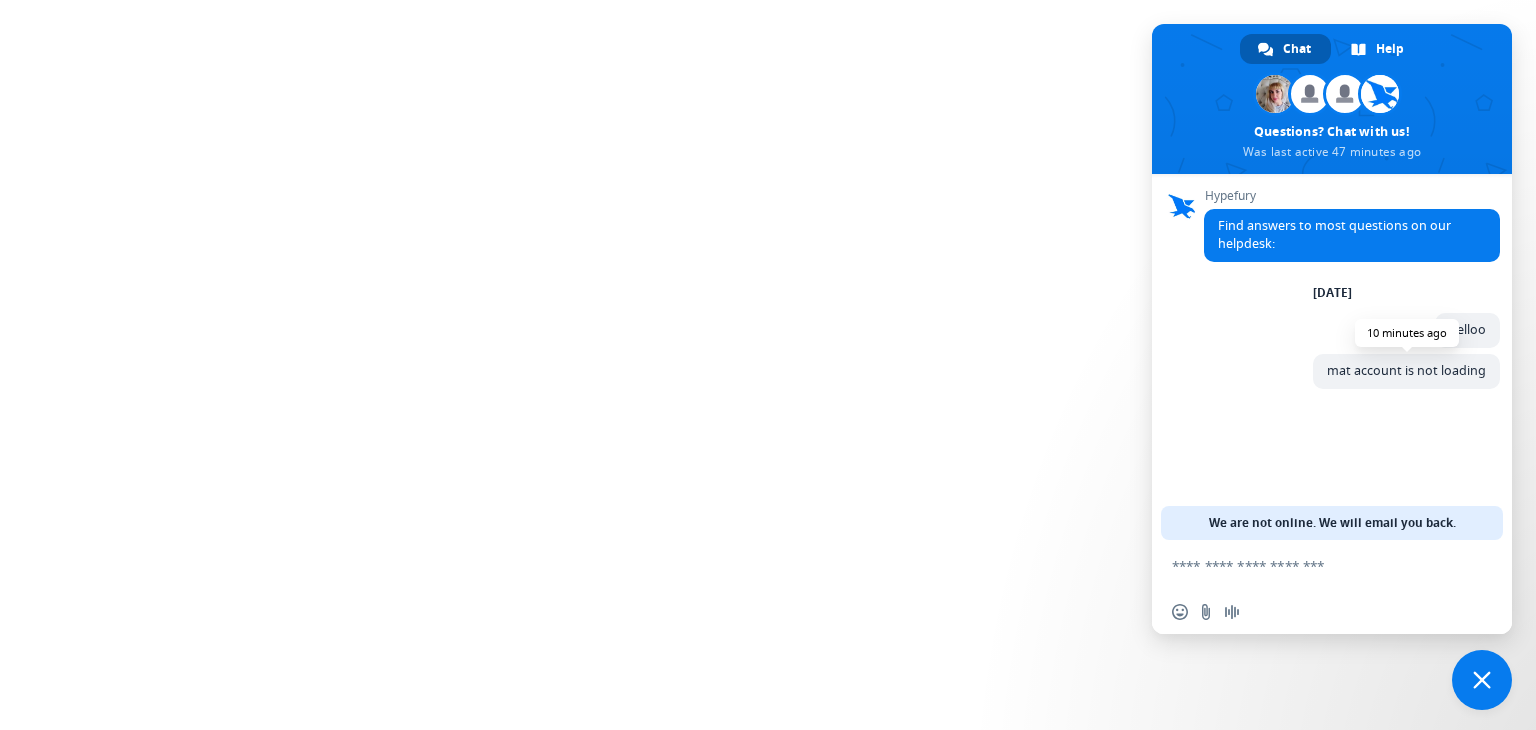 click on "mat account is not loading" at bounding box center [1406, 370] 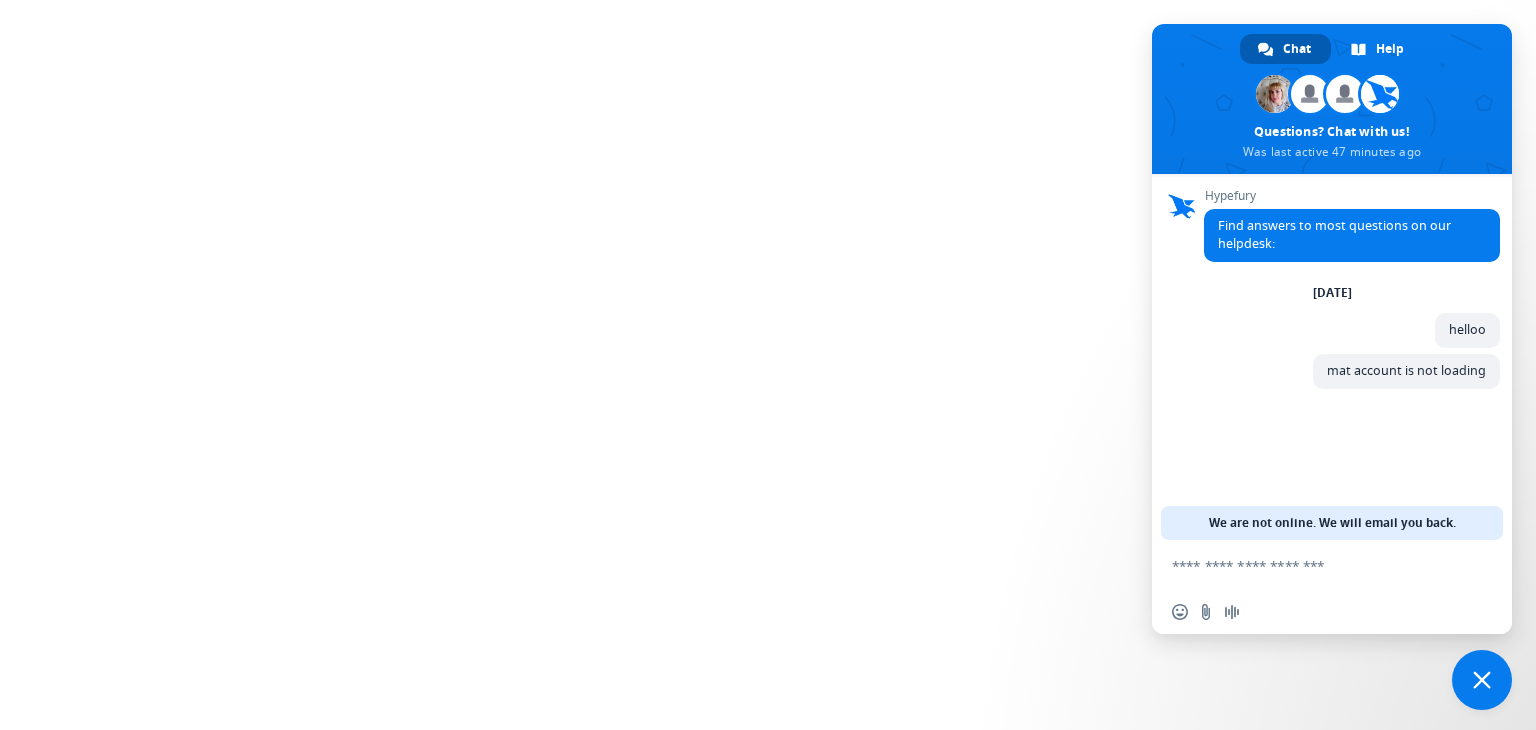 drag, startPoint x: 1340, startPoint y: 375, endPoint x: 1412, endPoint y: 536, distance: 176.3661 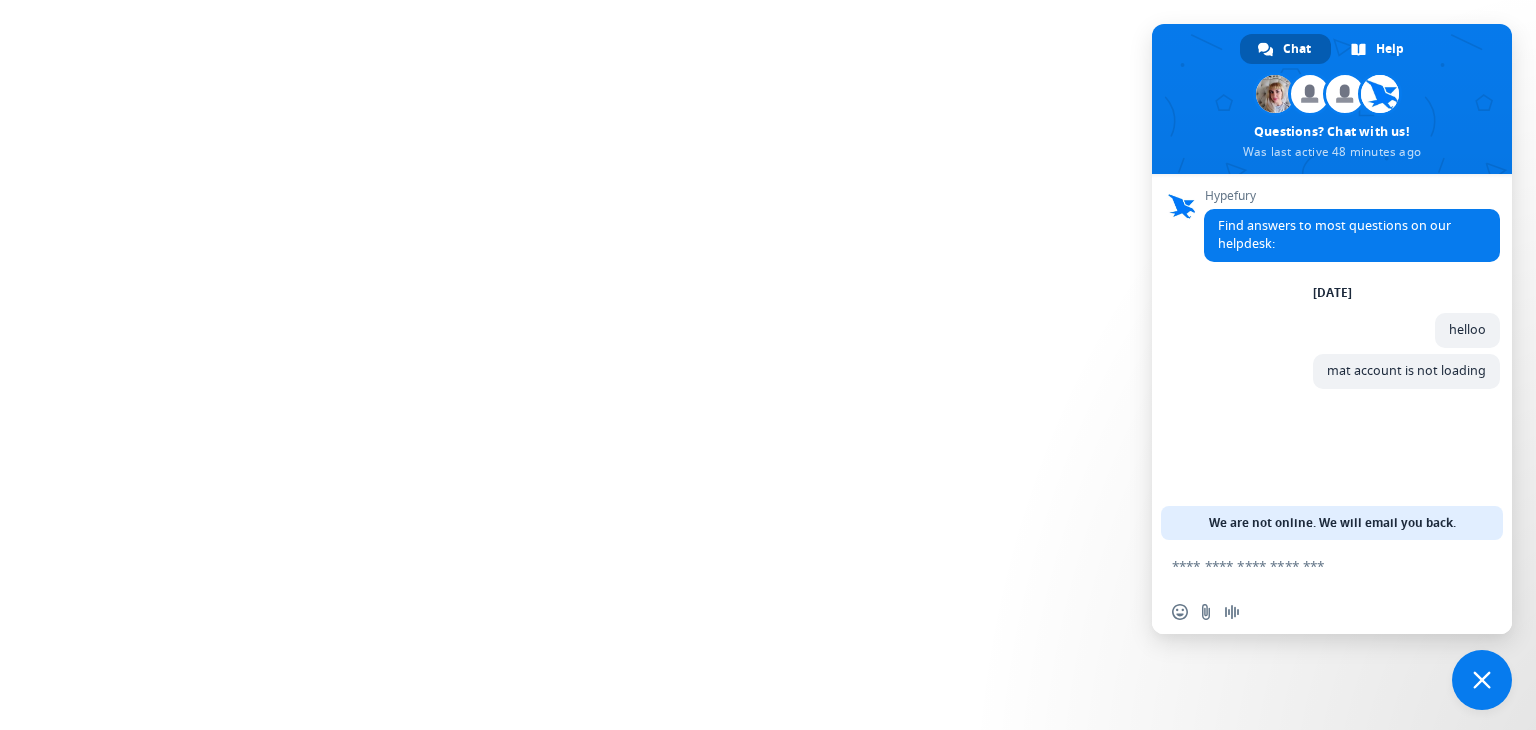 click at bounding box center [1482, 680] 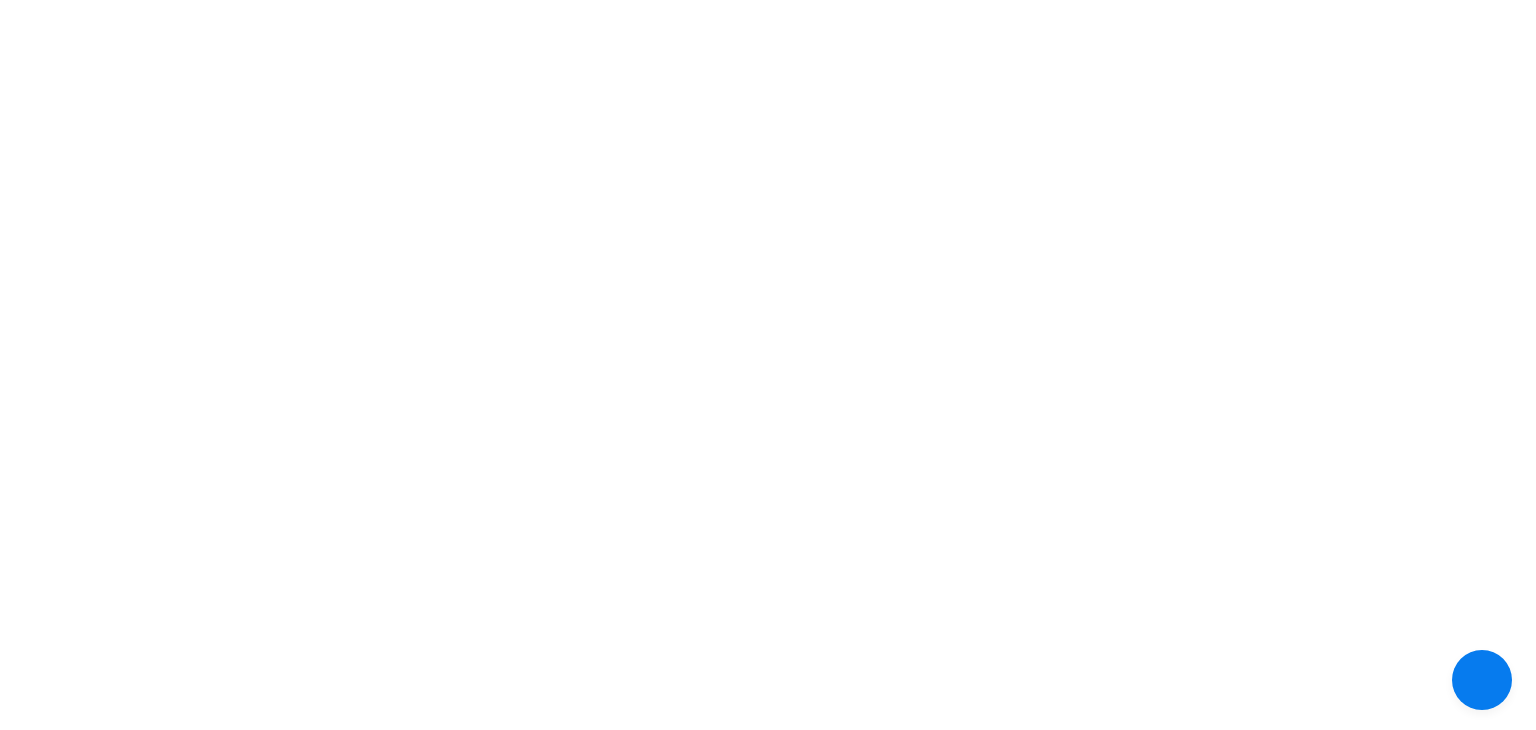 click at bounding box center [1482, 680] 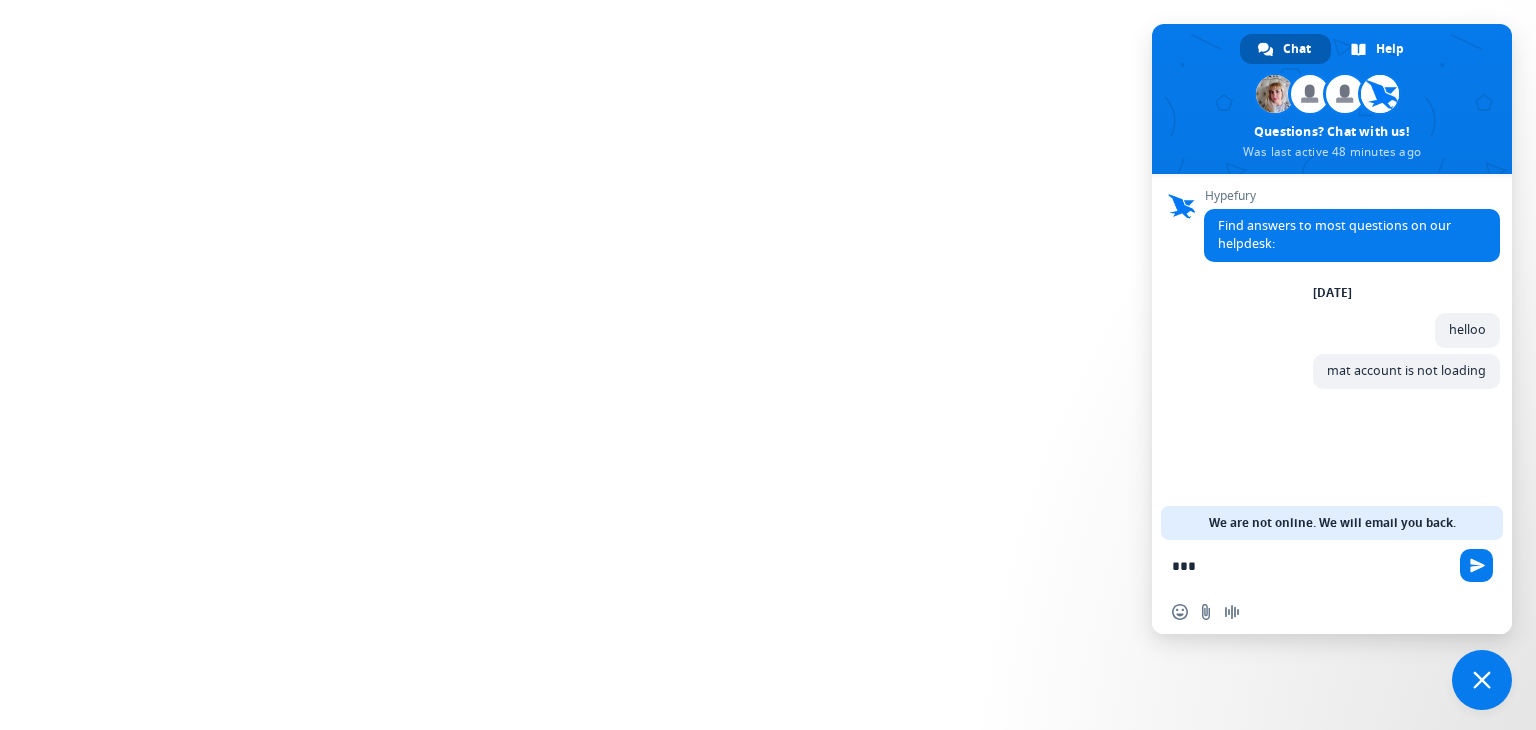 type on "****" 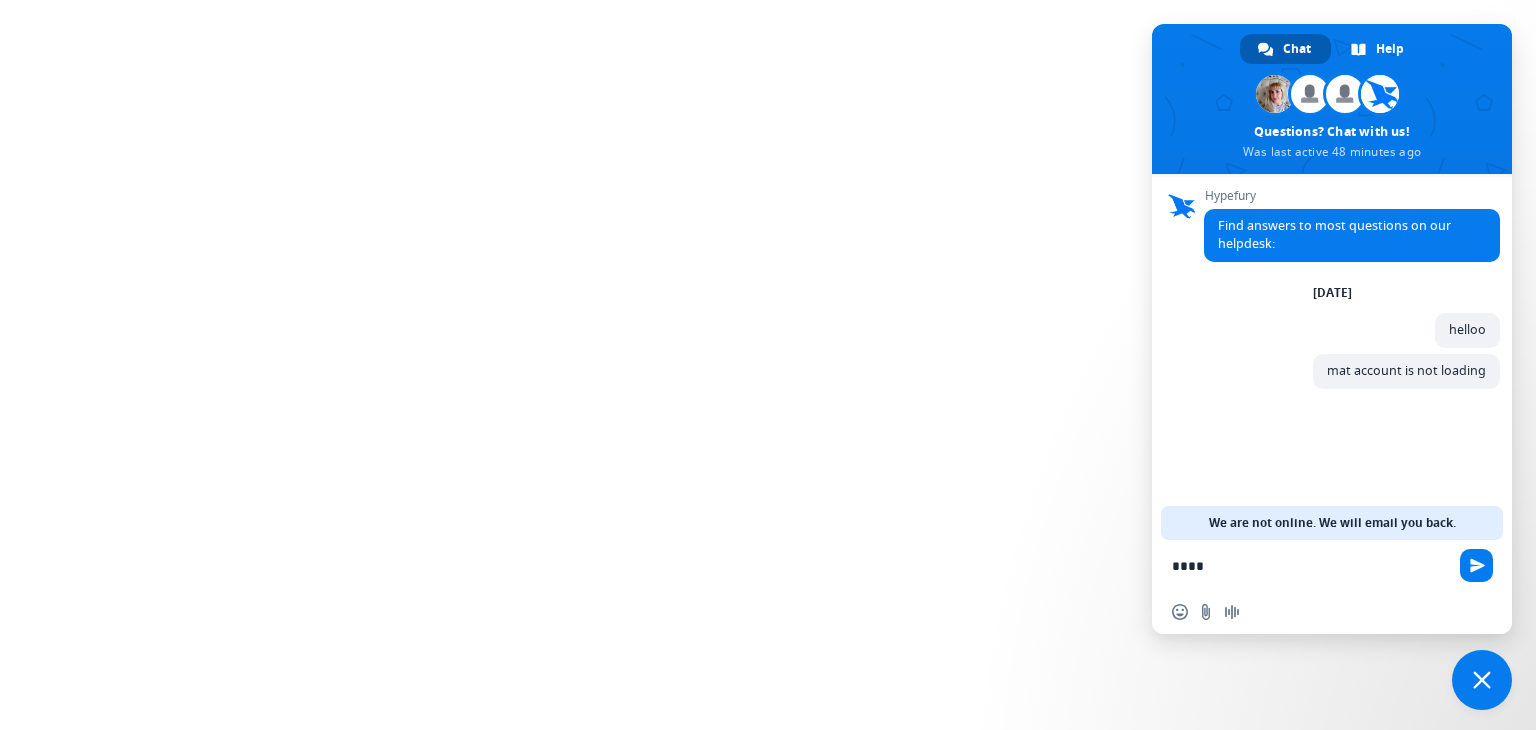 type 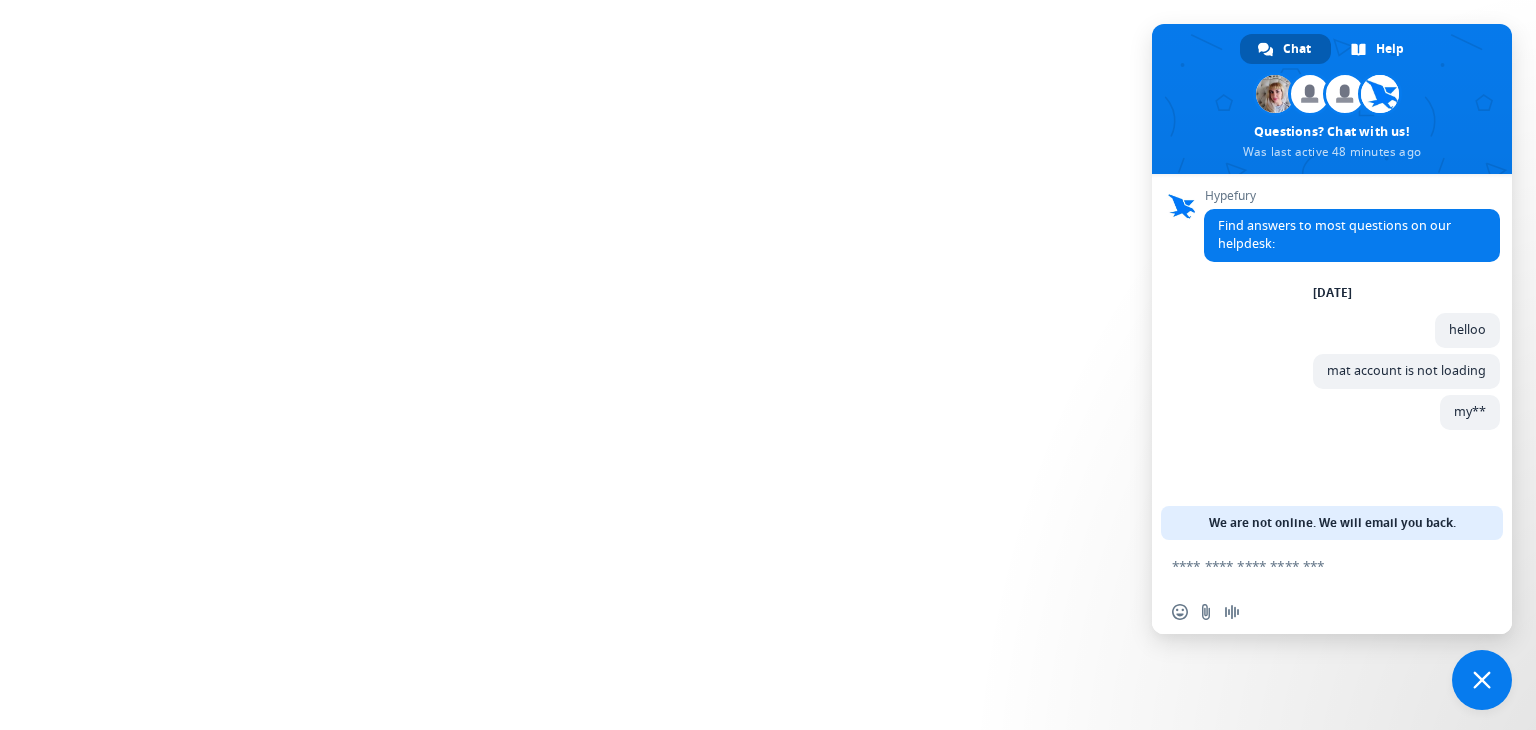 scroll, scrollTop: 0, scrollLeft: 0, axis: both 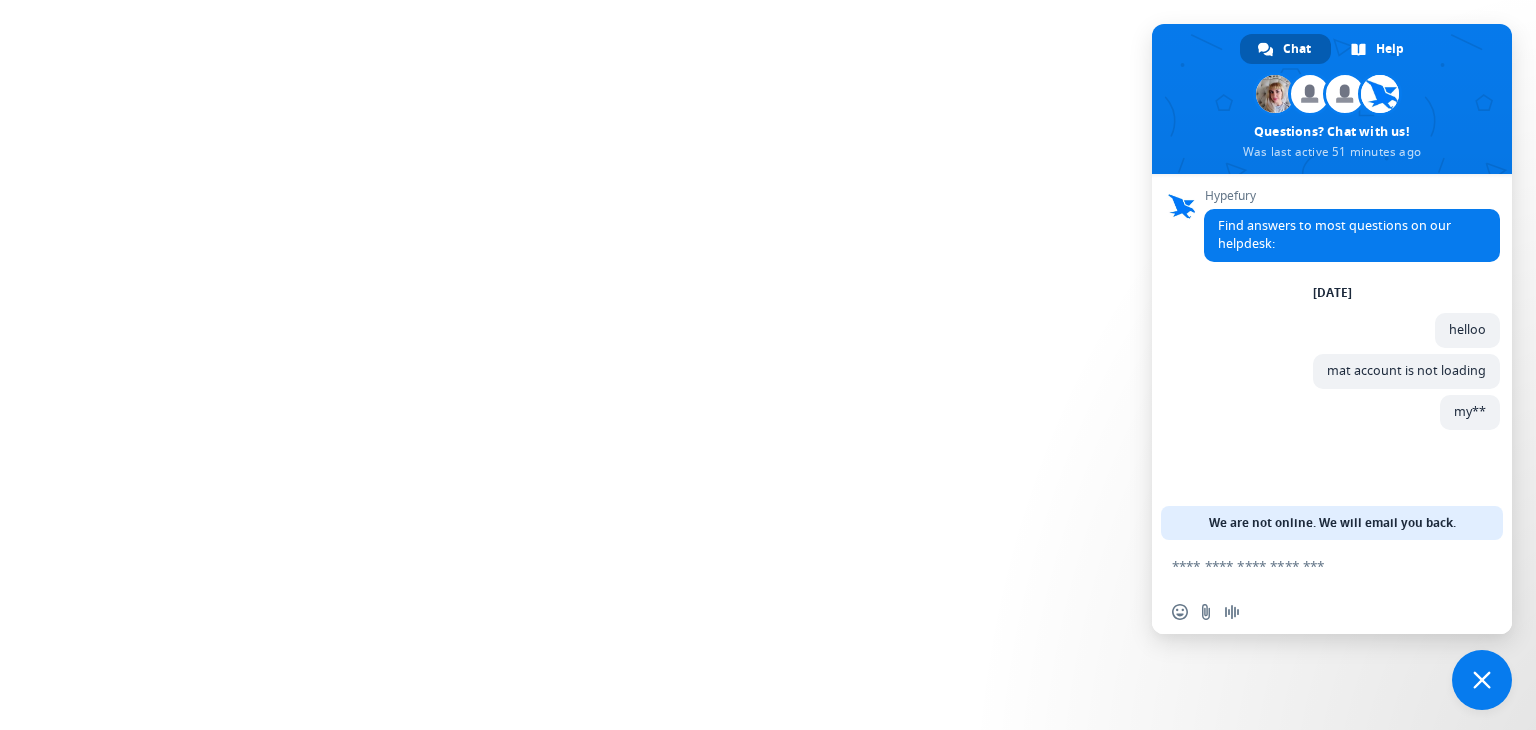 click on "Chat Help Lucia Janice Rohit And 7 more Questions? Chat with us! Was last active 51 minutes ago Network offline. Reconnecting... No messages can be received or sent for now. Hypefury Find answers to most questions on our helpdesk: Tuesday, 8 July helloo 13 minutes ago mat account is not loading 13 minutes ago my** 3 minutes ago Send a file We are not online. We will email you back. Insert an emoji Send a file Audio message" at bounding box center (768, 0) 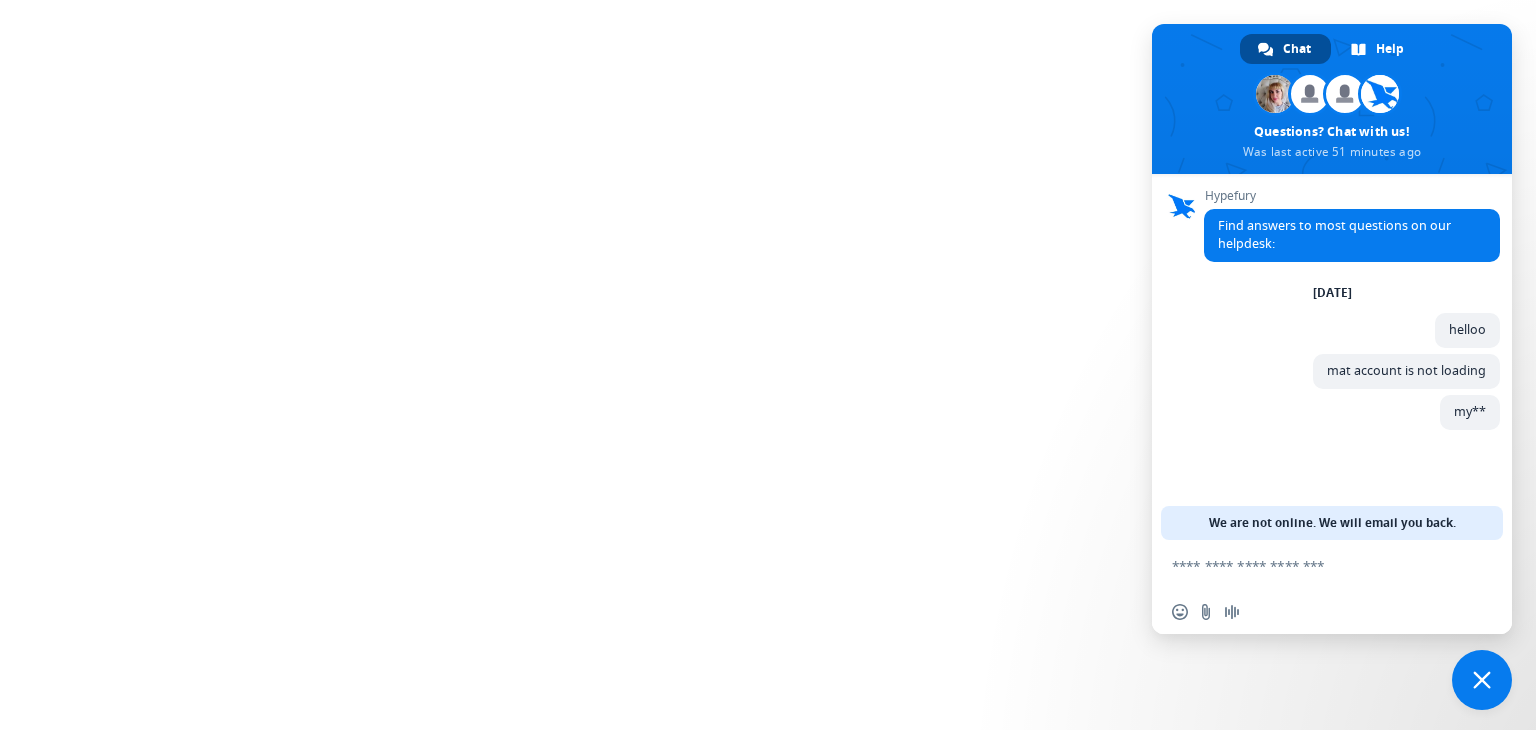 click at bounding box center (1265, 49) 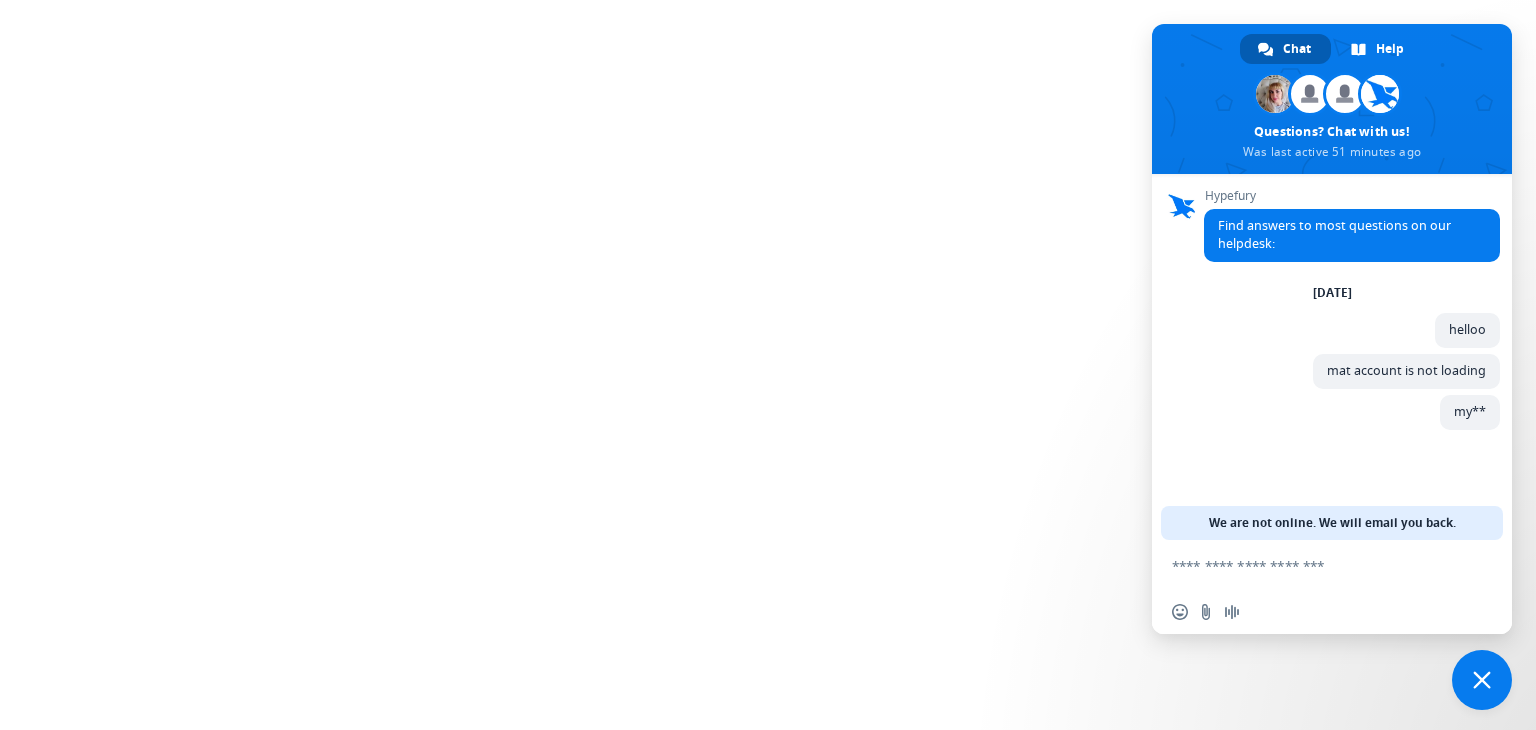 click on "Chat Help Lucia Janice Rohit And 7 more Questions? Chat with us! Was last active 51 minutes ago Network offline. Reconnecting... No messages can be received or sent for now. Hypefury Find answers to most questions on our helpdesk: Tuesday, 8 July helloo 13 minutes ago mat account is not loading 13 minutes ago my** 3 minutes ago Send a file We are not online. We will email you back. Insert an emoji Send a file Audio message" at bounding box center [768, 0] 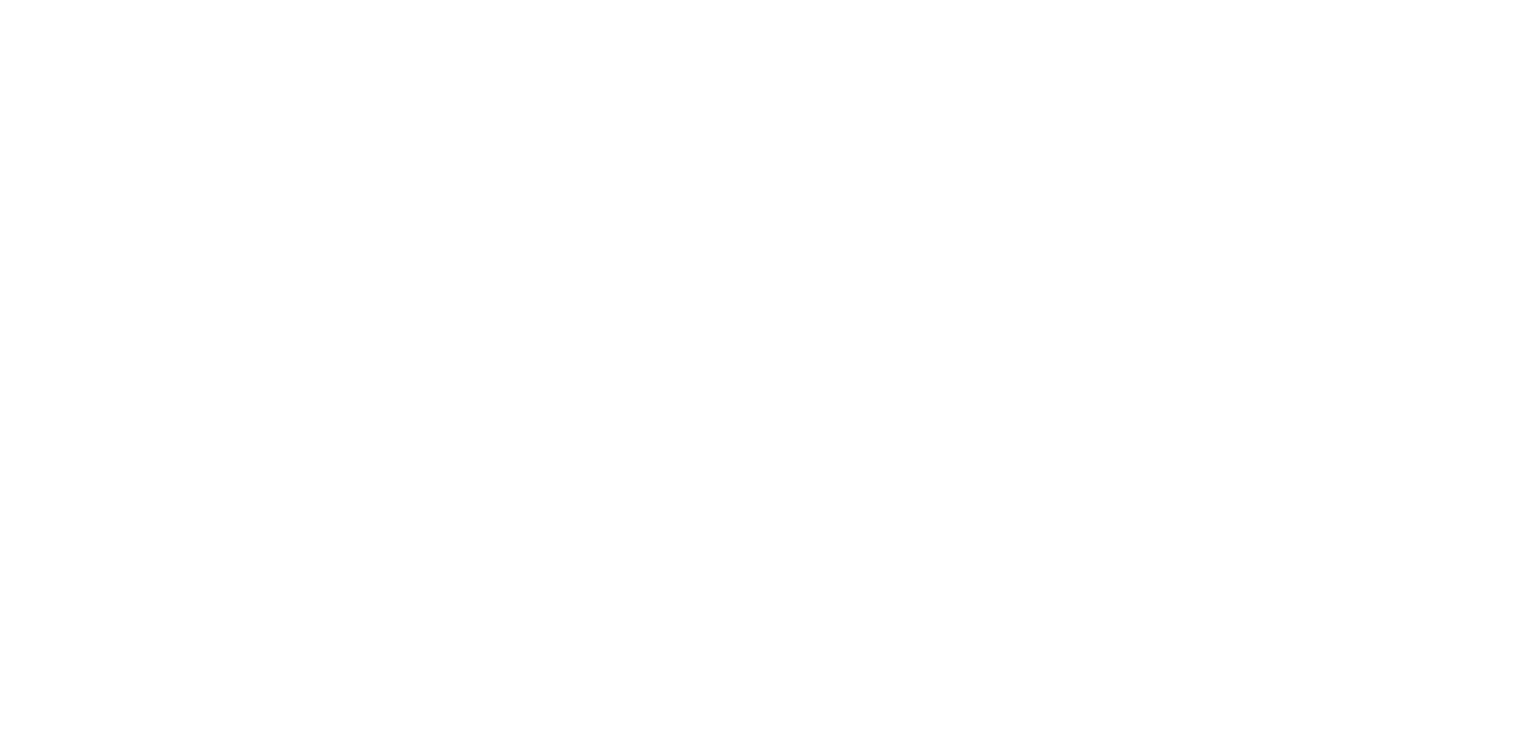 scroll, scrollTop: 0, scrollLeft: 0, axis: both 